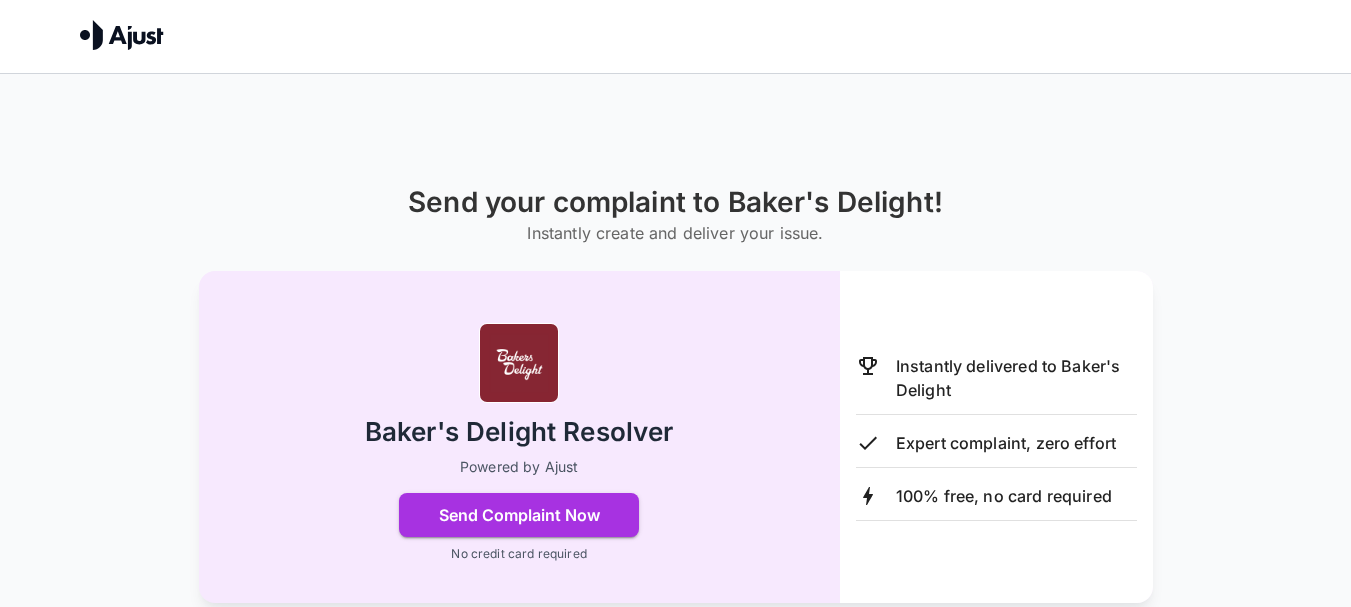scroll, scrollTop: 0, scrollLeft: 0, axis: both 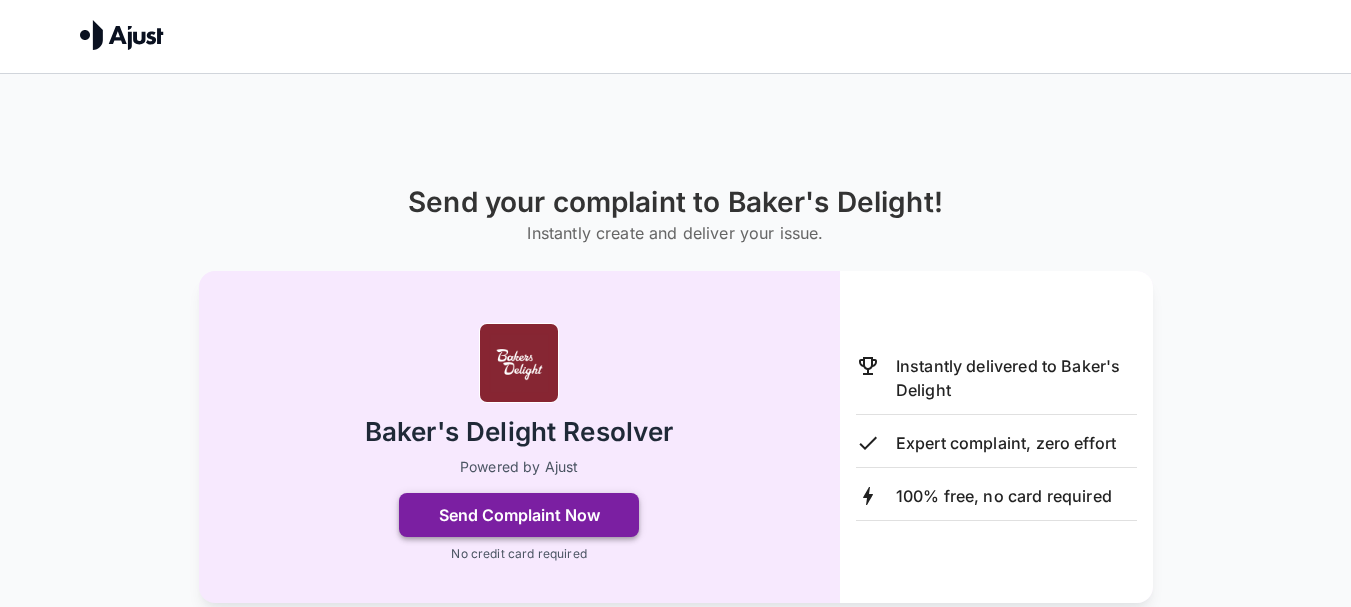 click on "Send Complaint Now" at bounding box center [519, 515] 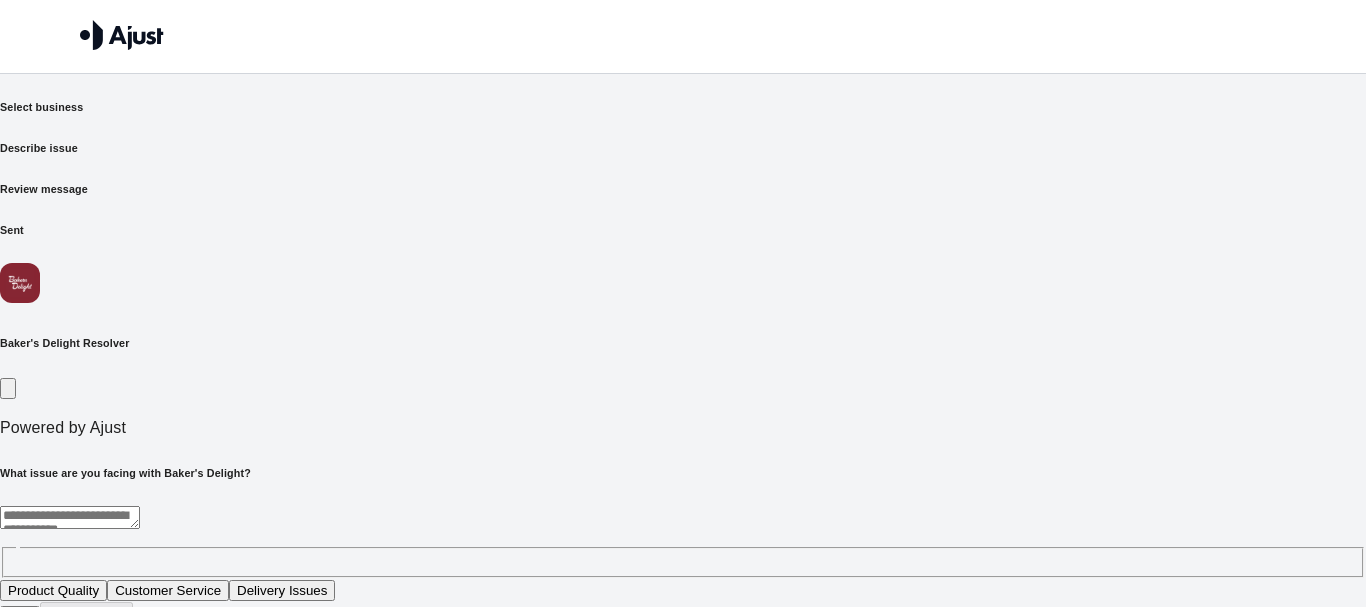 drag, startPoint x: 269, startPoint y: 386, endPoint x: 279, endPoint y: 399, distance: 16.40122 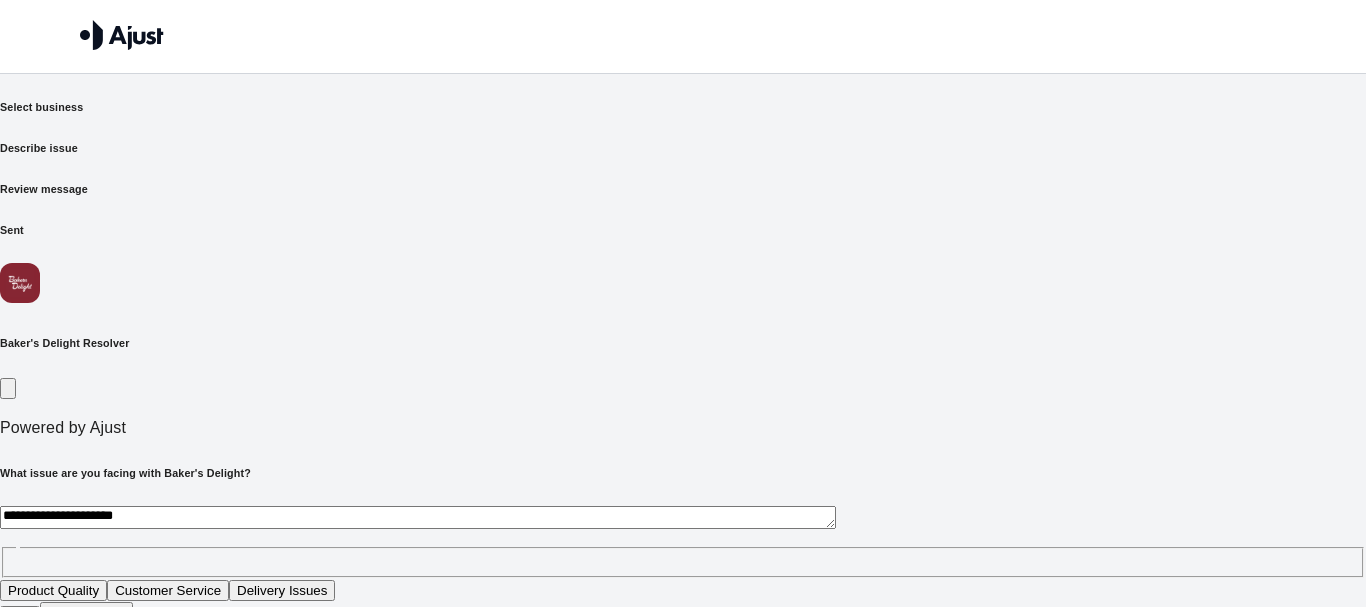click on "**********" at bounding box center (418, 517) 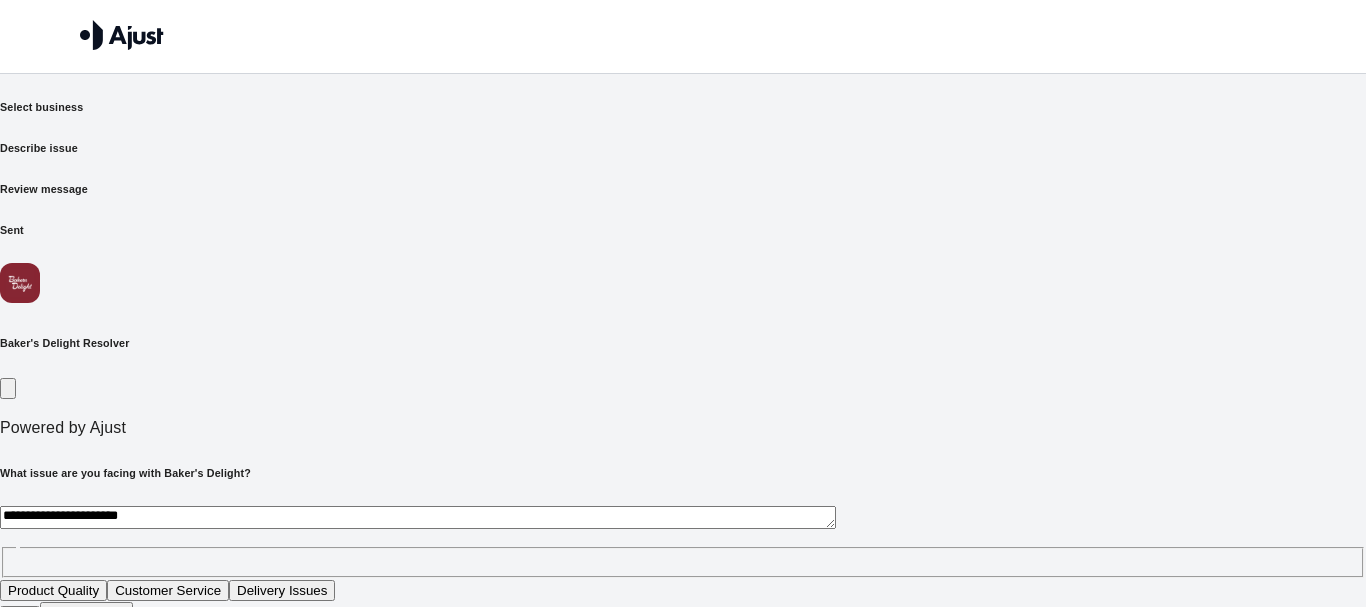 click on "**********" at bounding box center (418, 517) 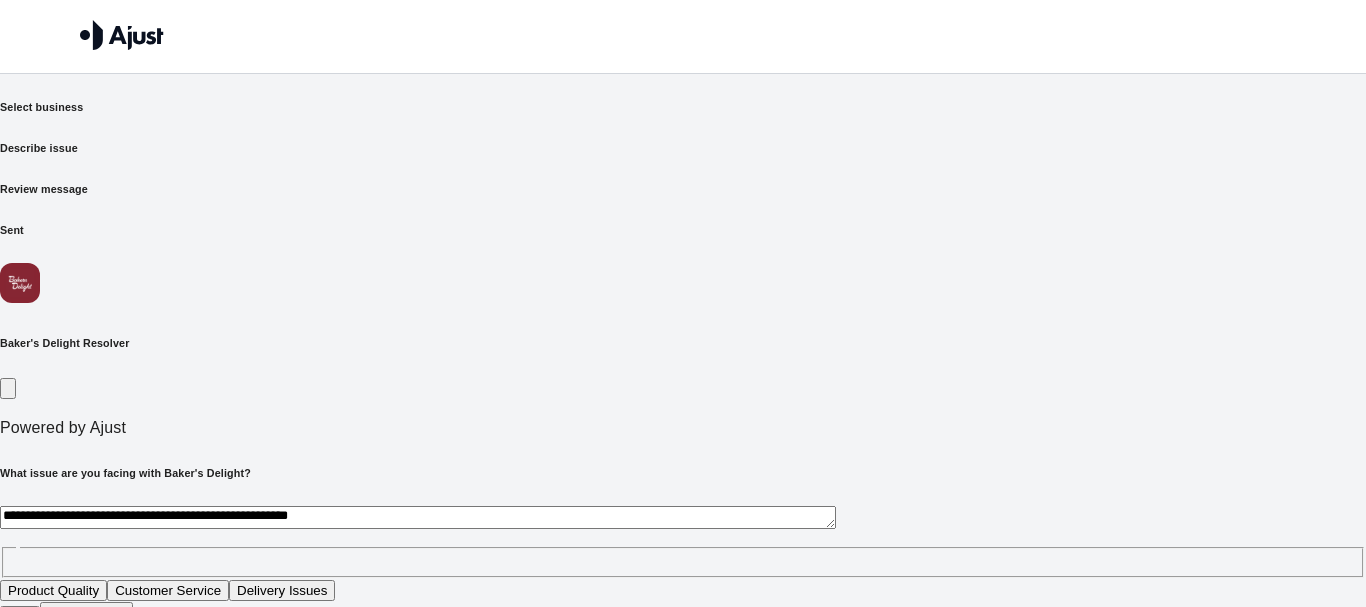type on "[ACCOUNT_NUMBER]" 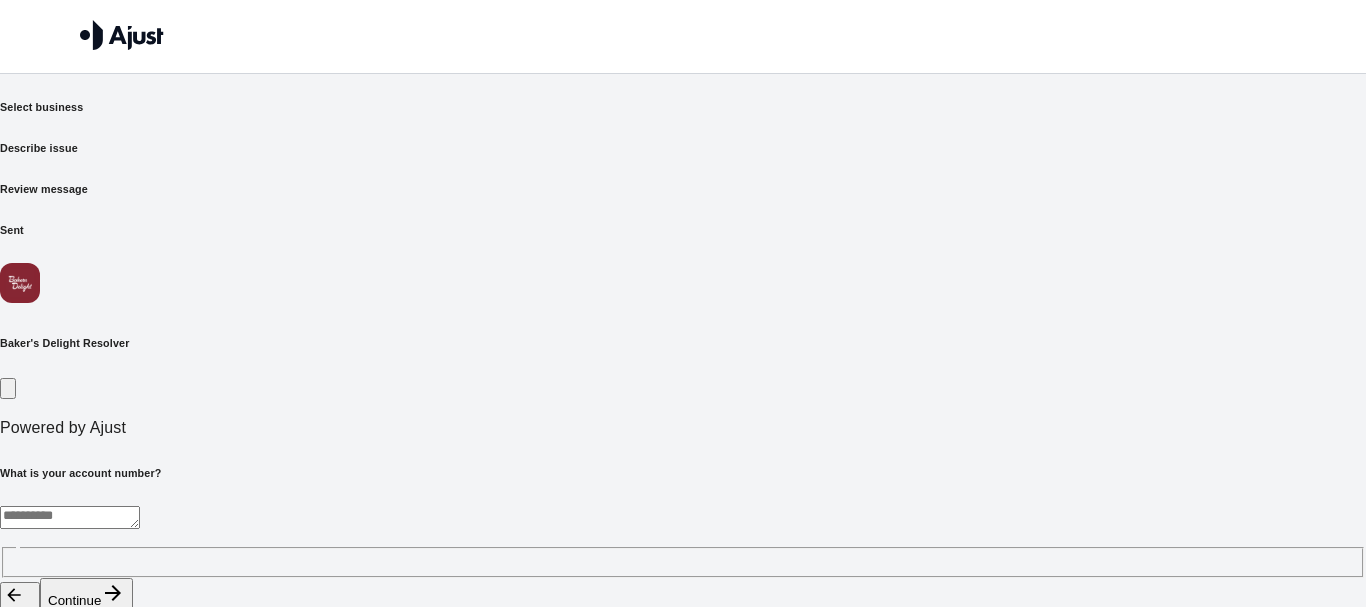 click on "* ​" at bounding box center (683, 542) 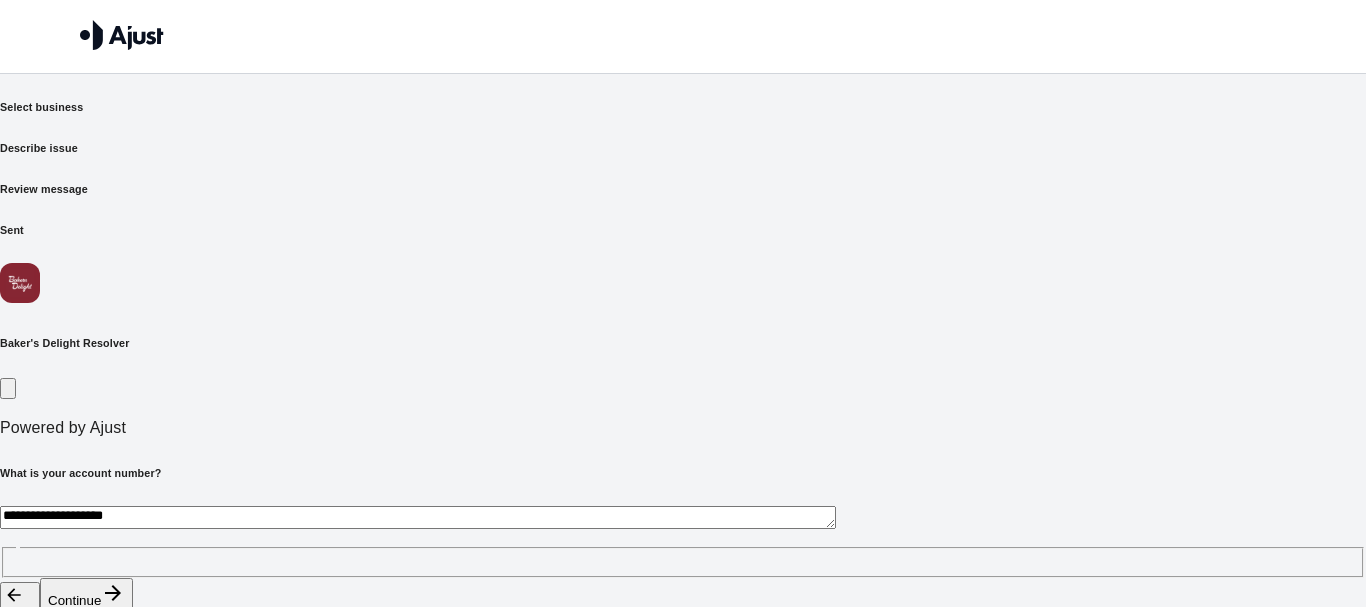 drag, startPoint x: 349, startPoint y: 389, endPoint x: 265, endPoint y: 404, distance: 85.32877 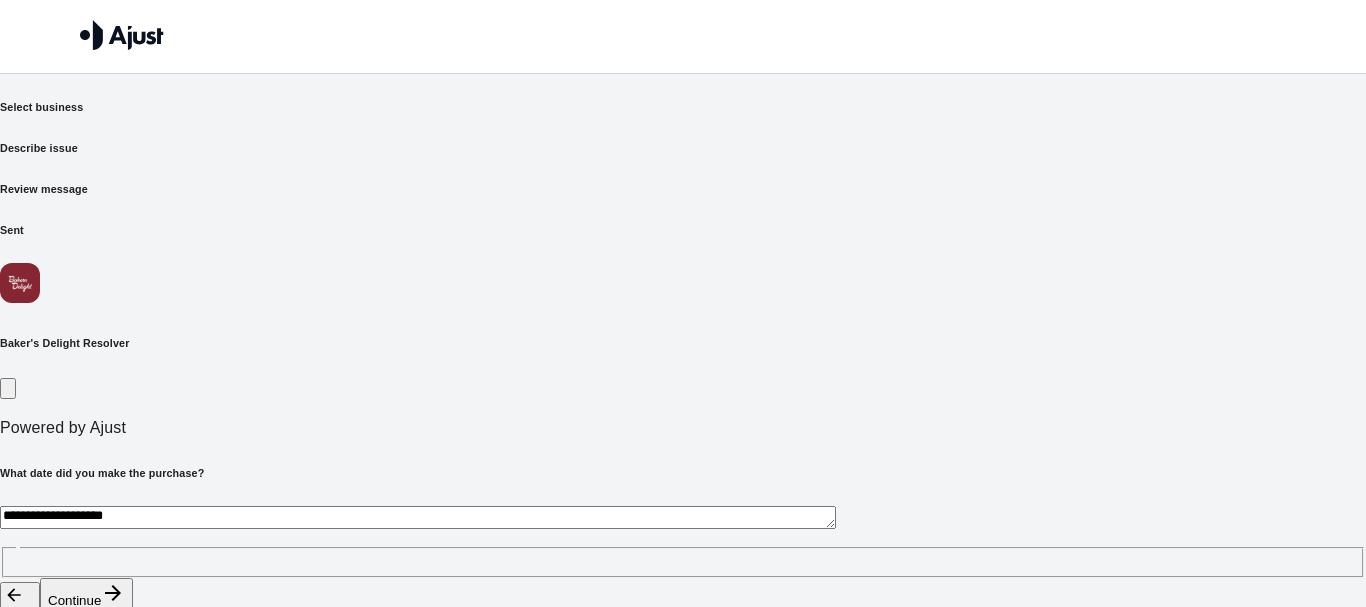 click on "**********" at bounding box center [418, 517] 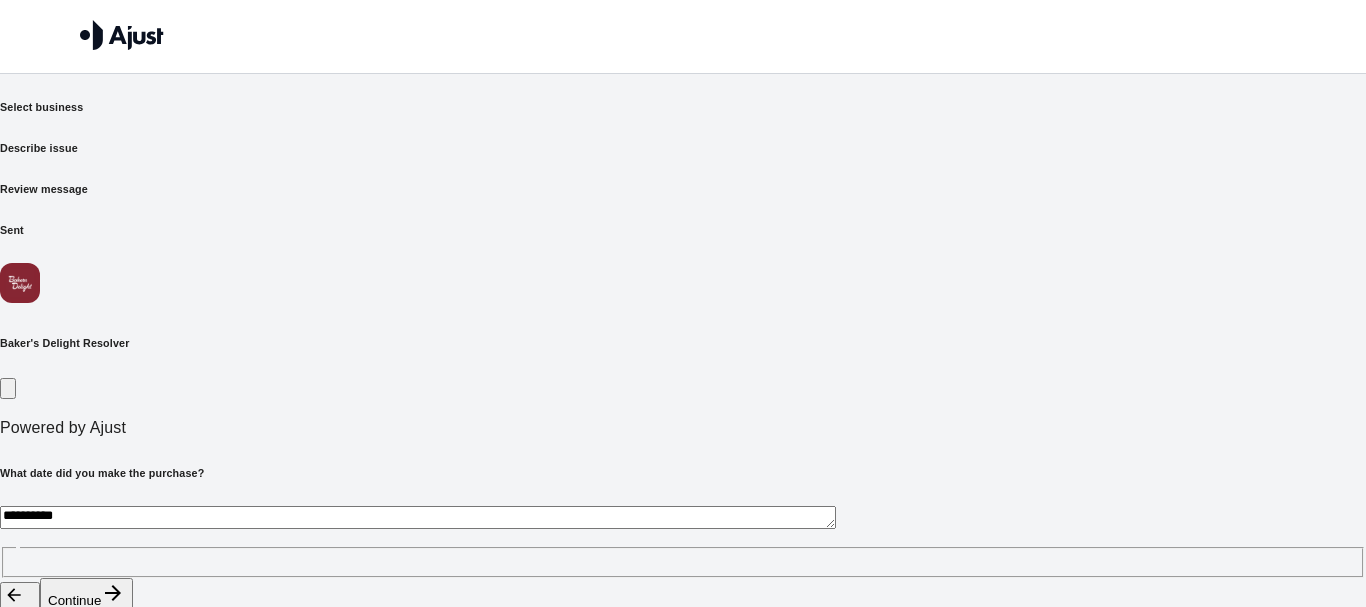 type on "**********" 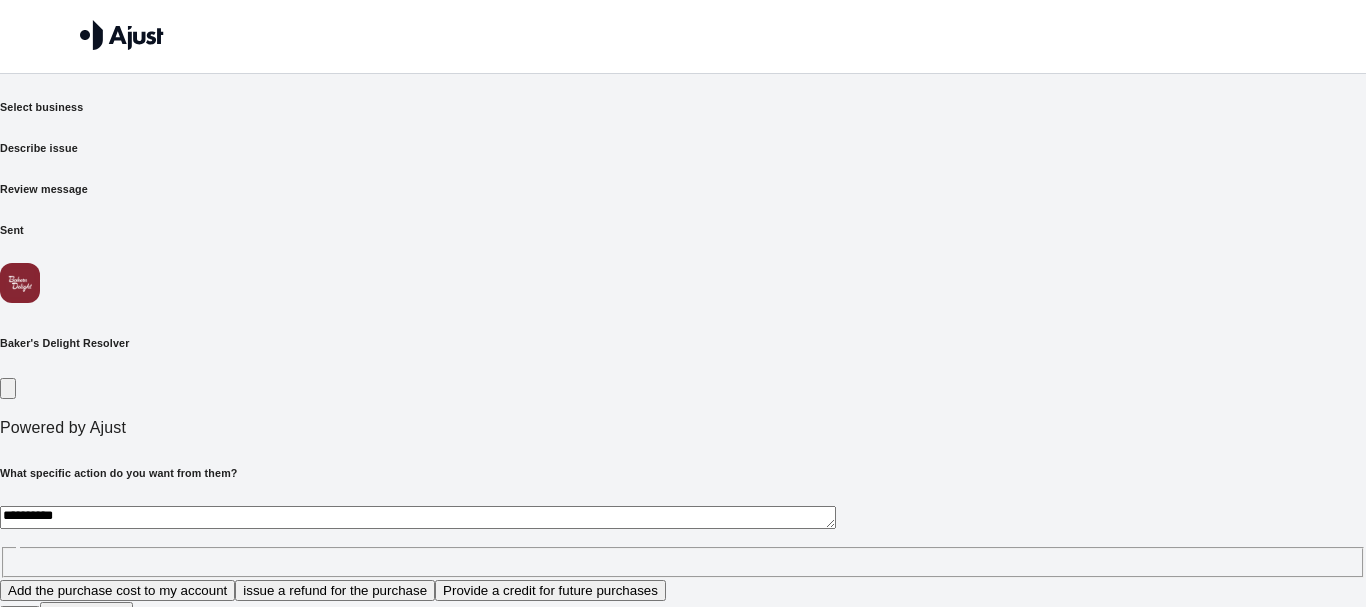 click on "**********" at bounding box center [683, 542] 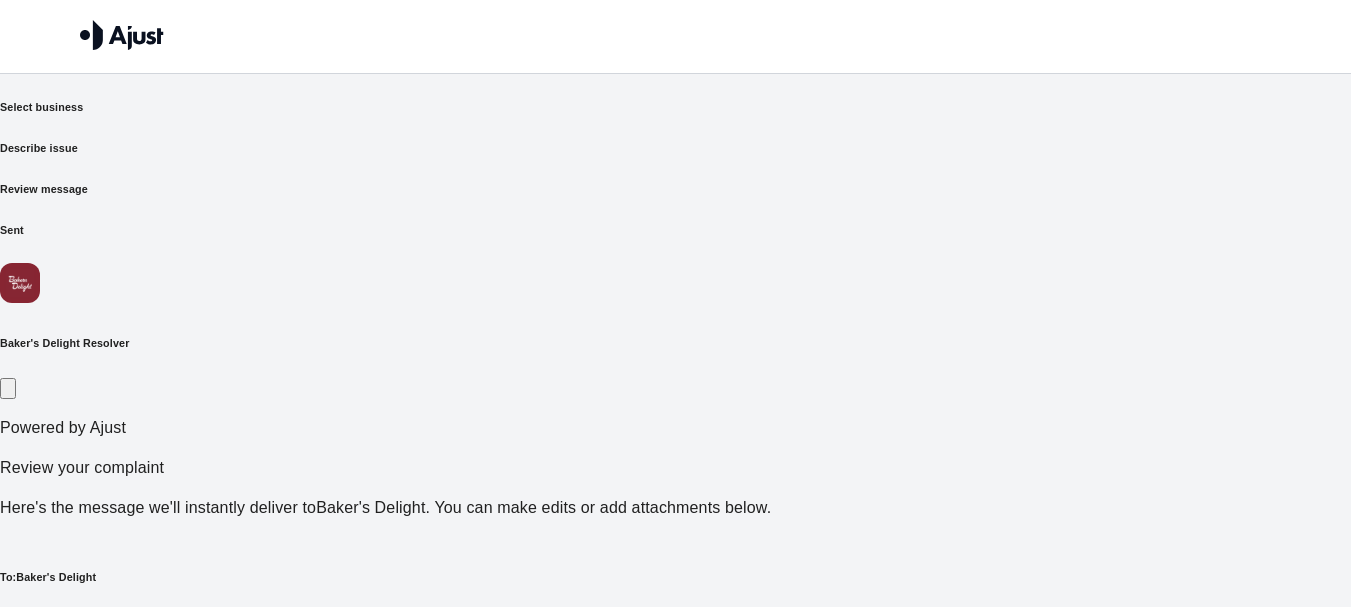 click on "Describe issue" at bounding box center (675, 148) 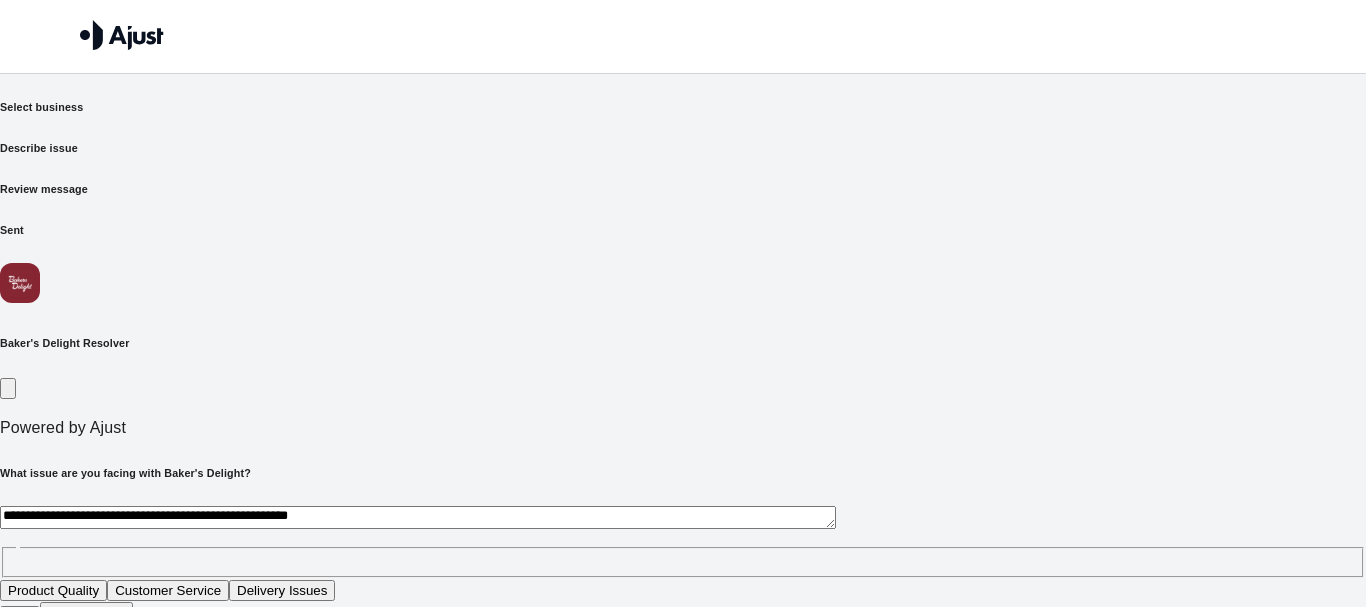 click on "Continue" at bounding box center [86, 618] 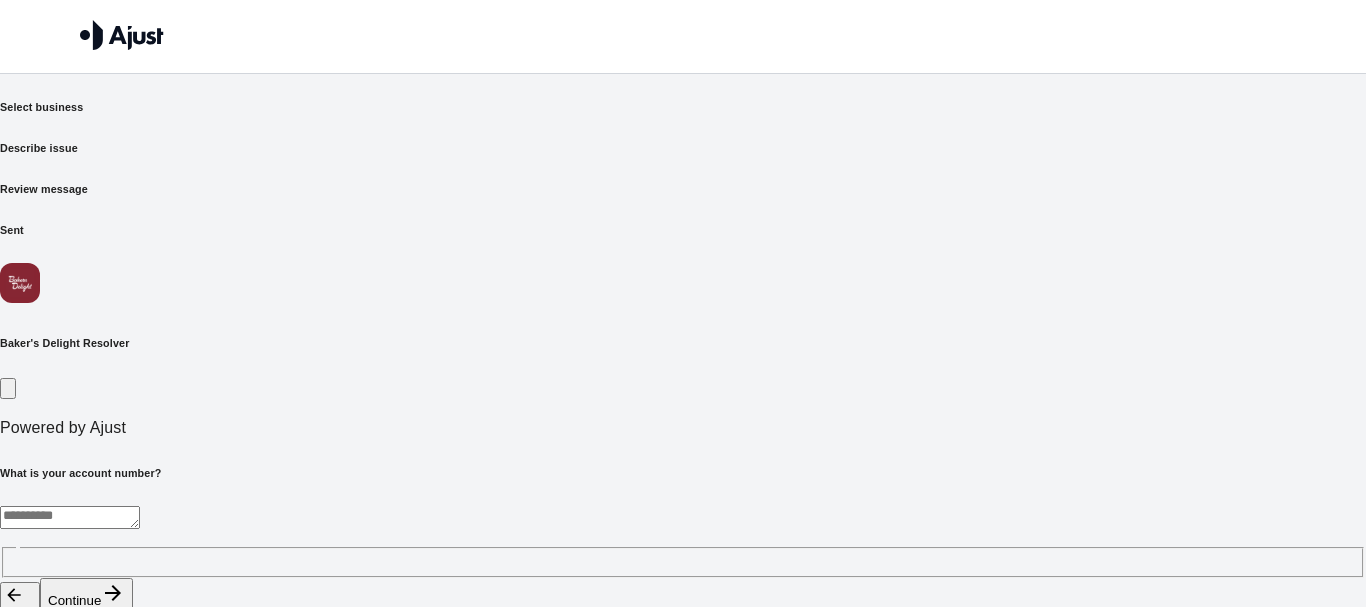 click on "Describe issue" at bounding box center (683, 148) 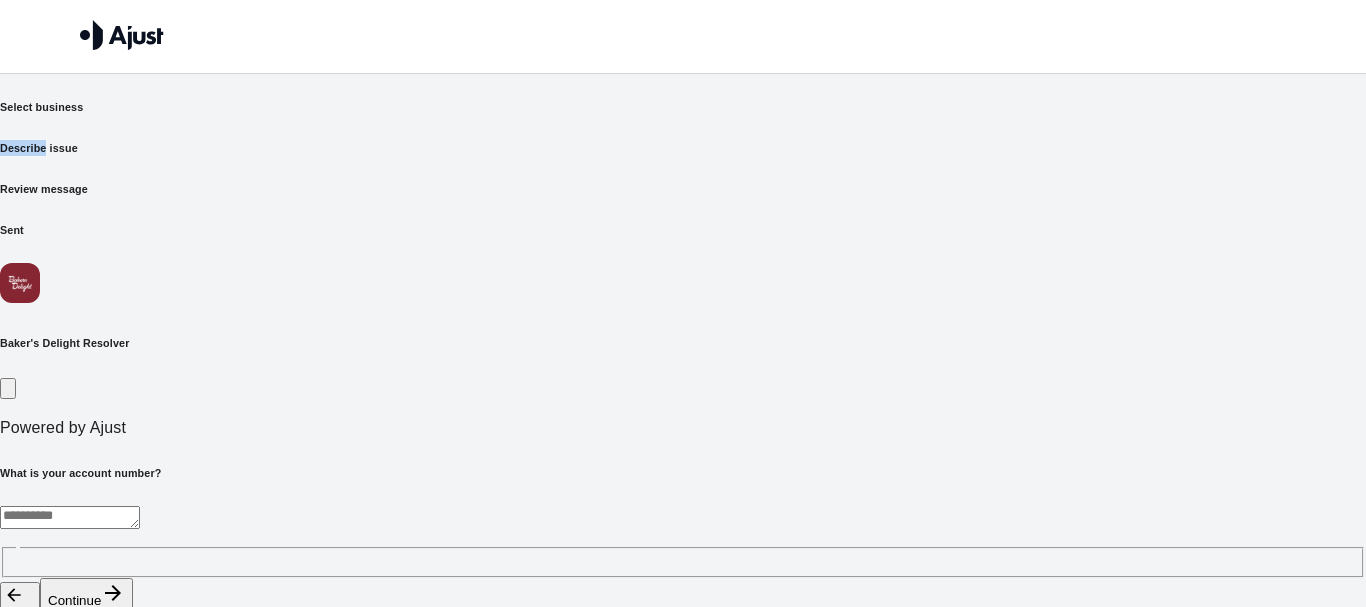 click on "Describe issue" at bounding box center (683, 148) 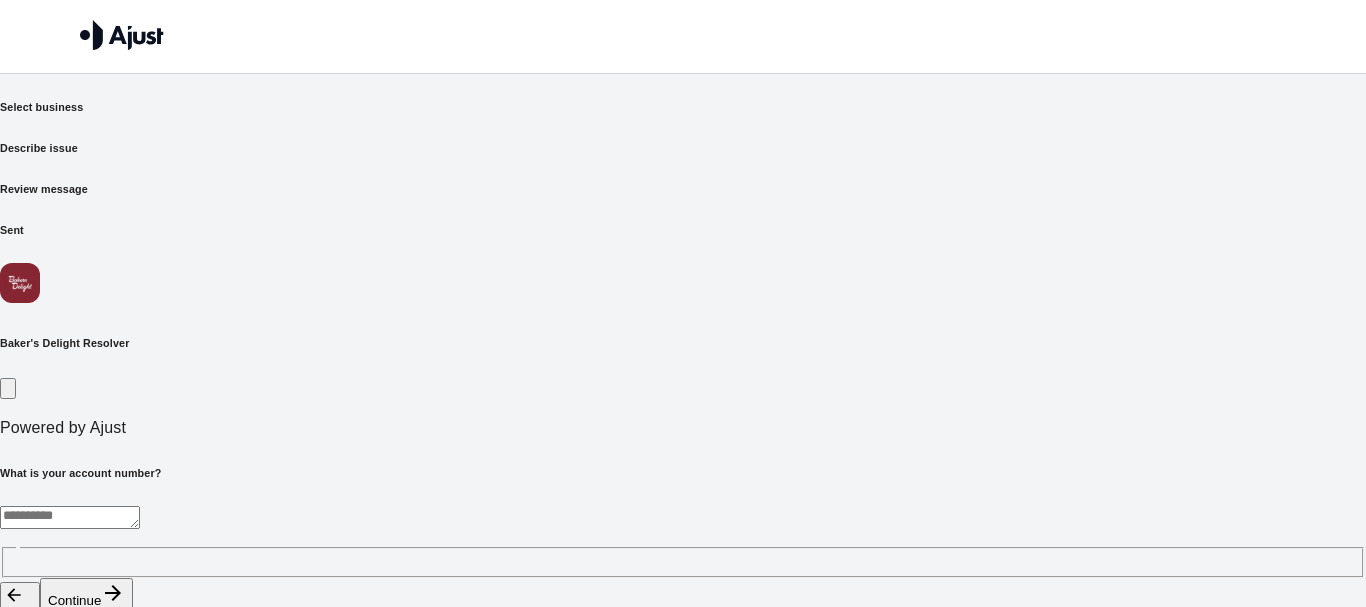 drag, startPoint x: 694, startPoint y: 93, endPoint x: 699, endPoint y: 142, distance: 49.25444 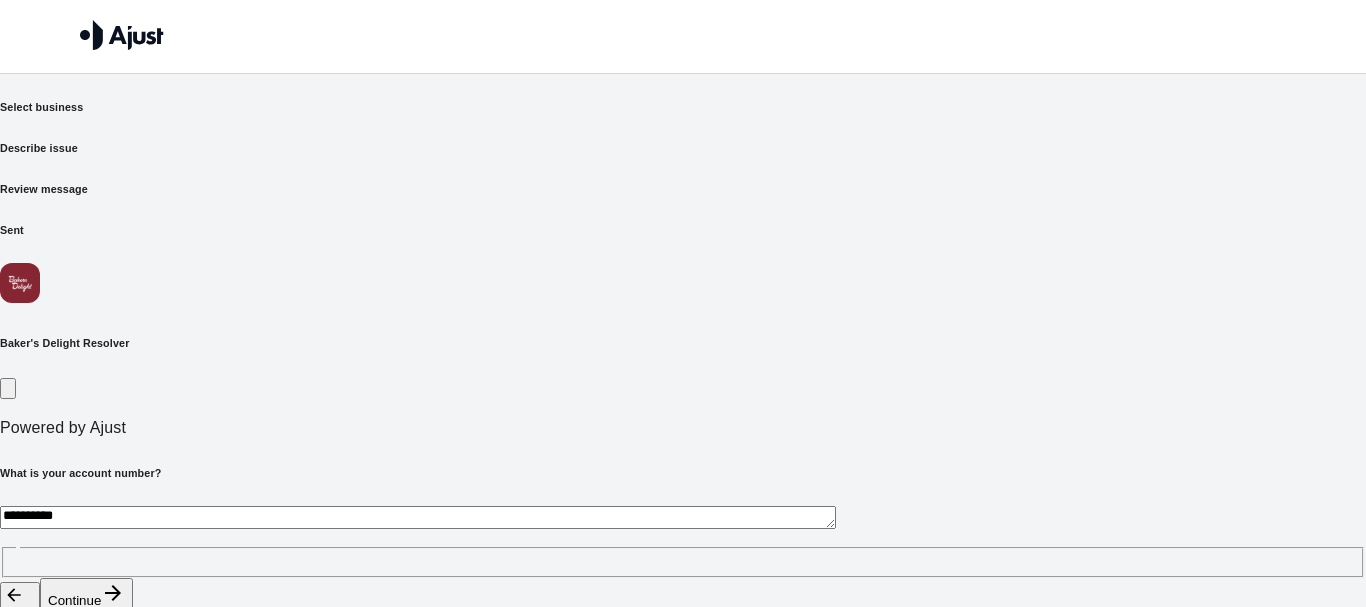 type on "**********" 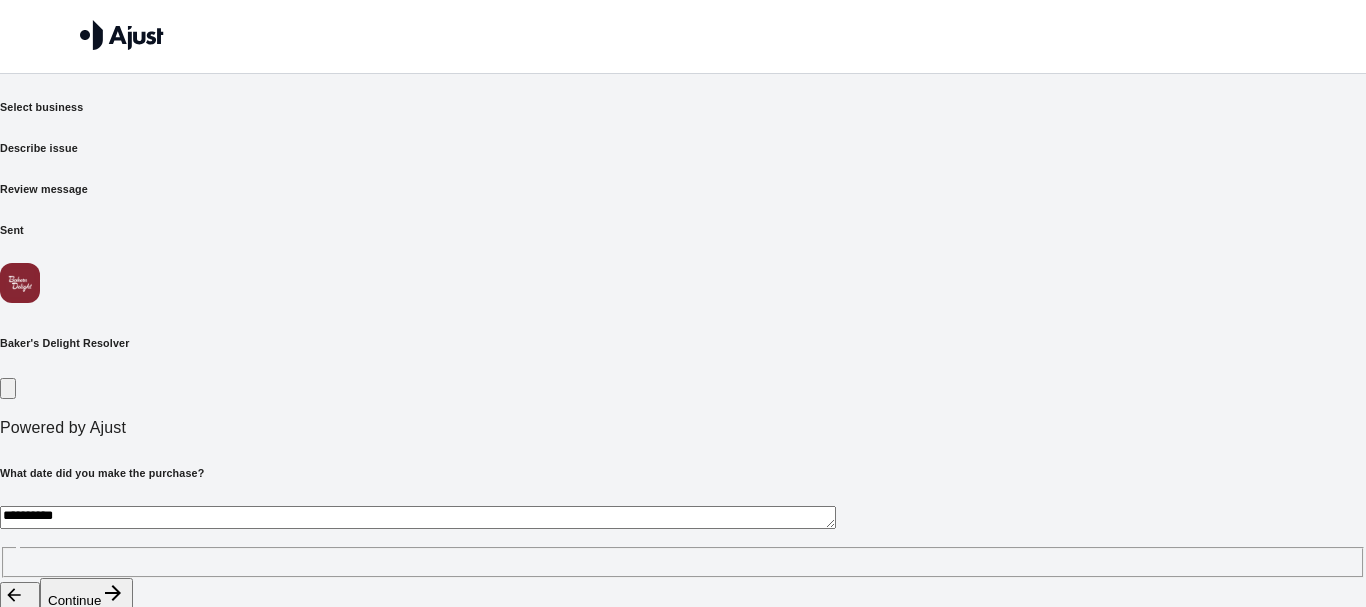 click on "**********" at bounding box center (418, 517) 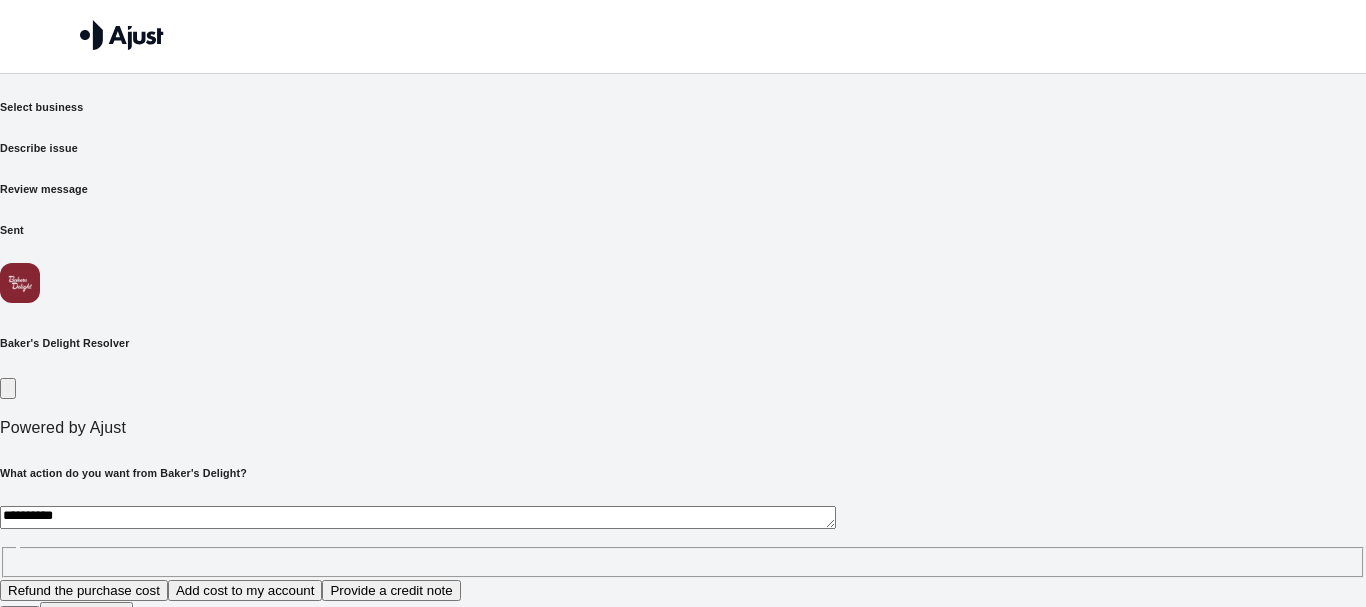 click on "Add cost to my account" at bounding box center (245, 590) 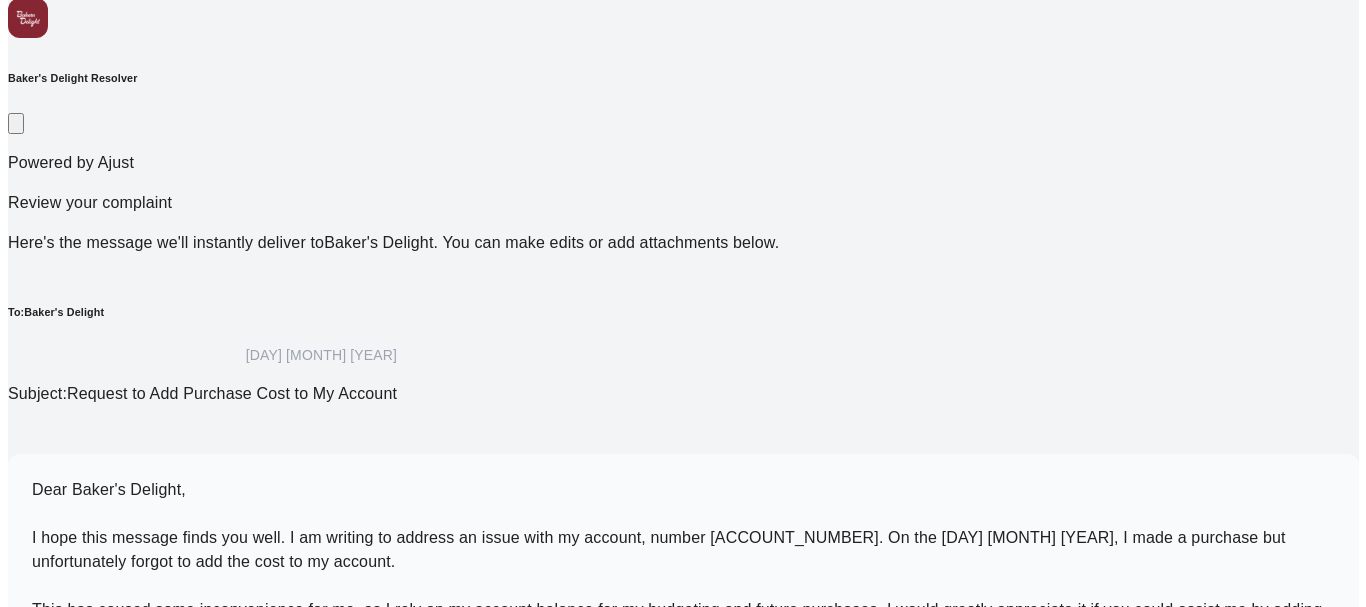 scroll, scrollTop: 310, scrollLeft: 0, axis: vertical 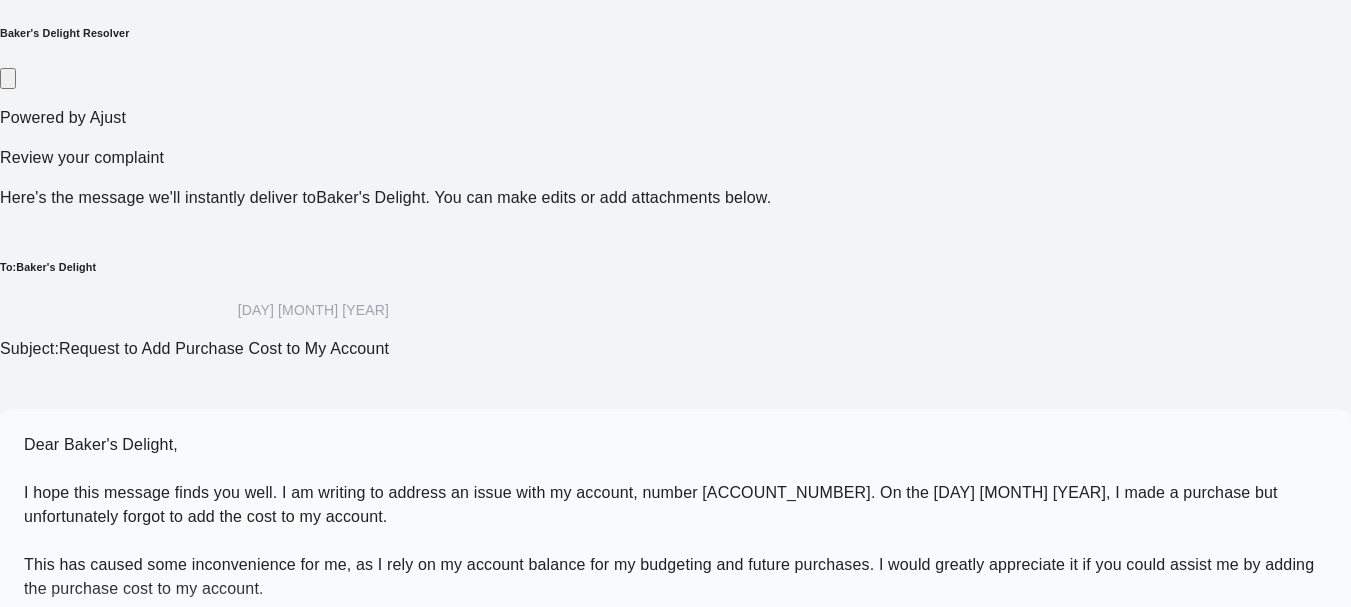 click on "Upload Attachment" at bounding box center [199, 720] 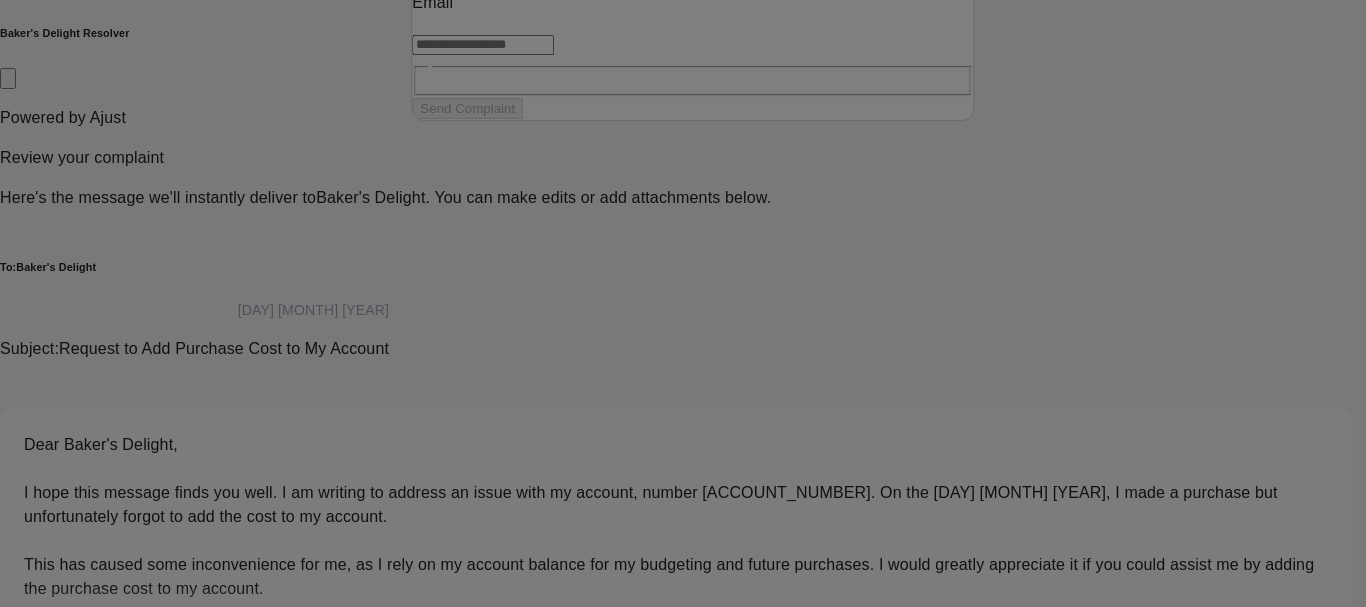 click at bounding box center [483, 45] 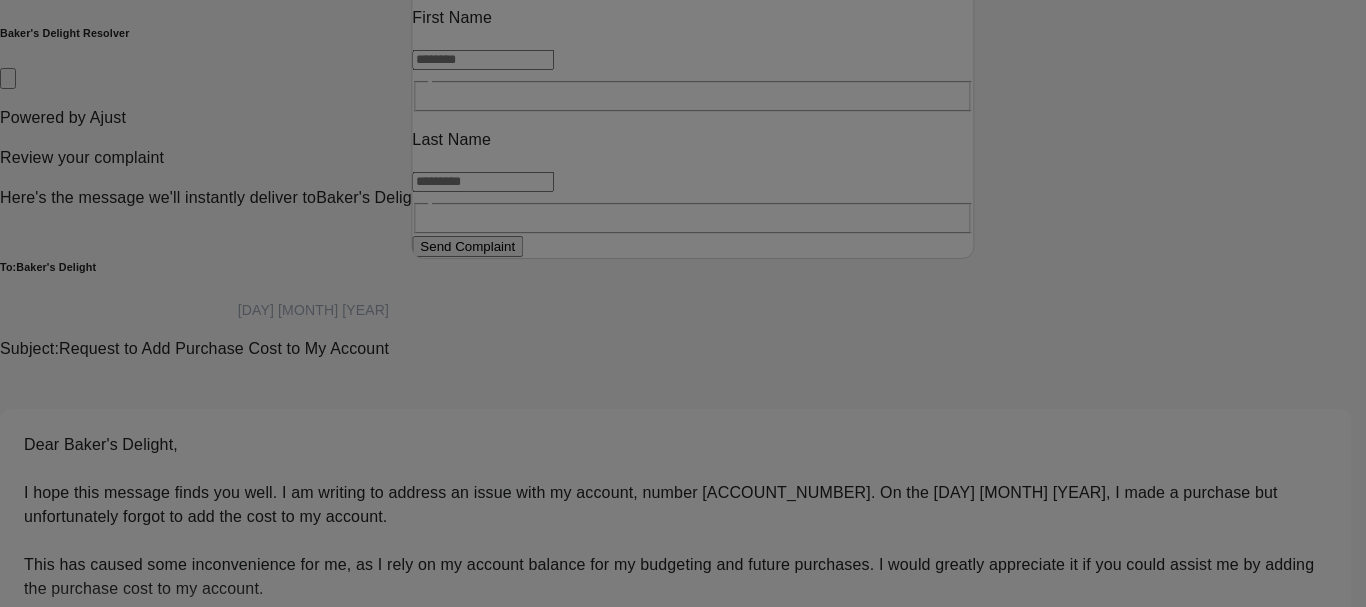 click at bounding box center [483, 60] 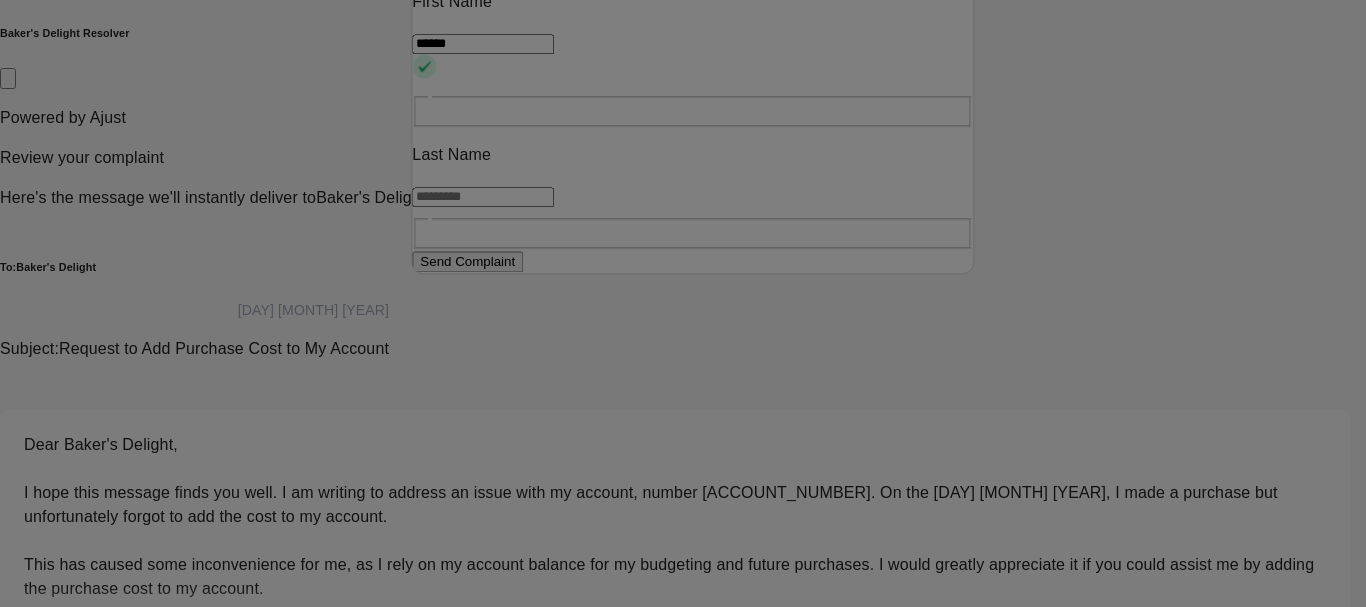 type on "******" 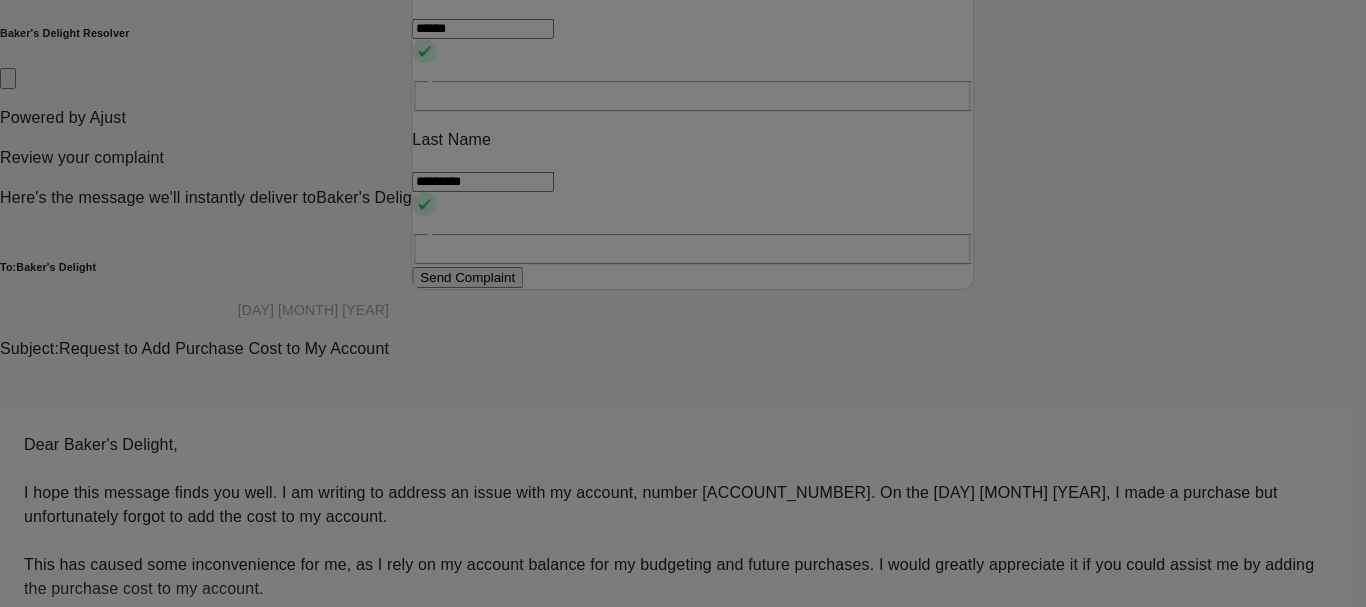 click on "*********" at bounding box center (483, 182) 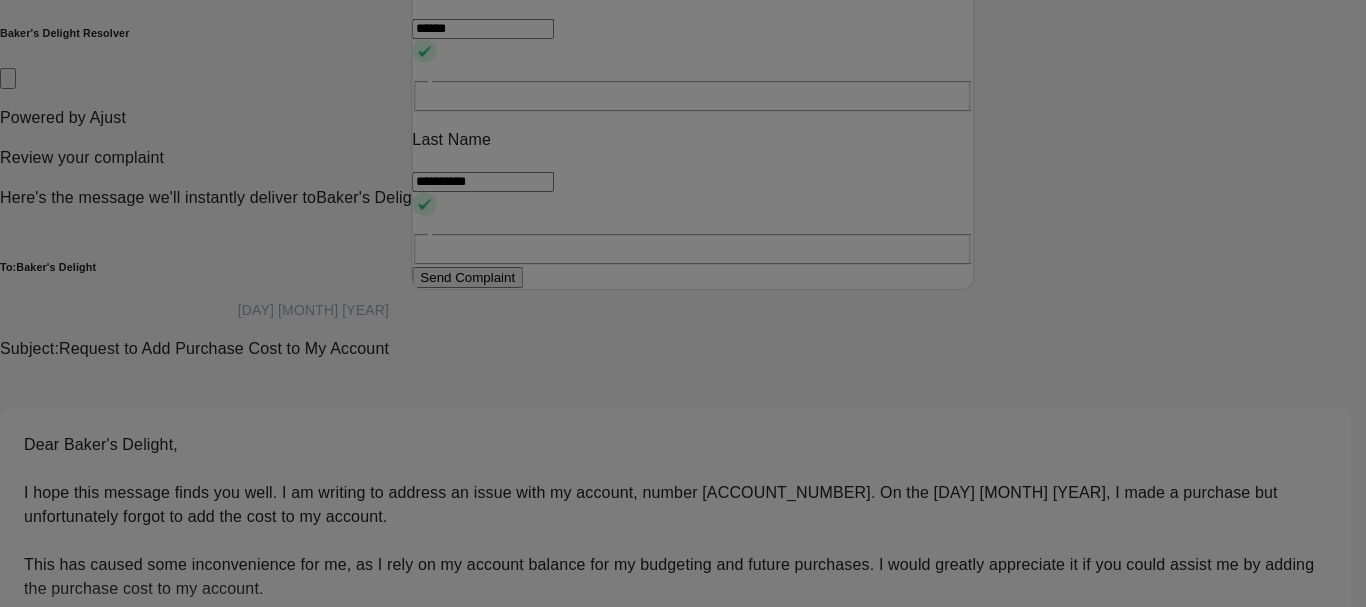 type on "**********" 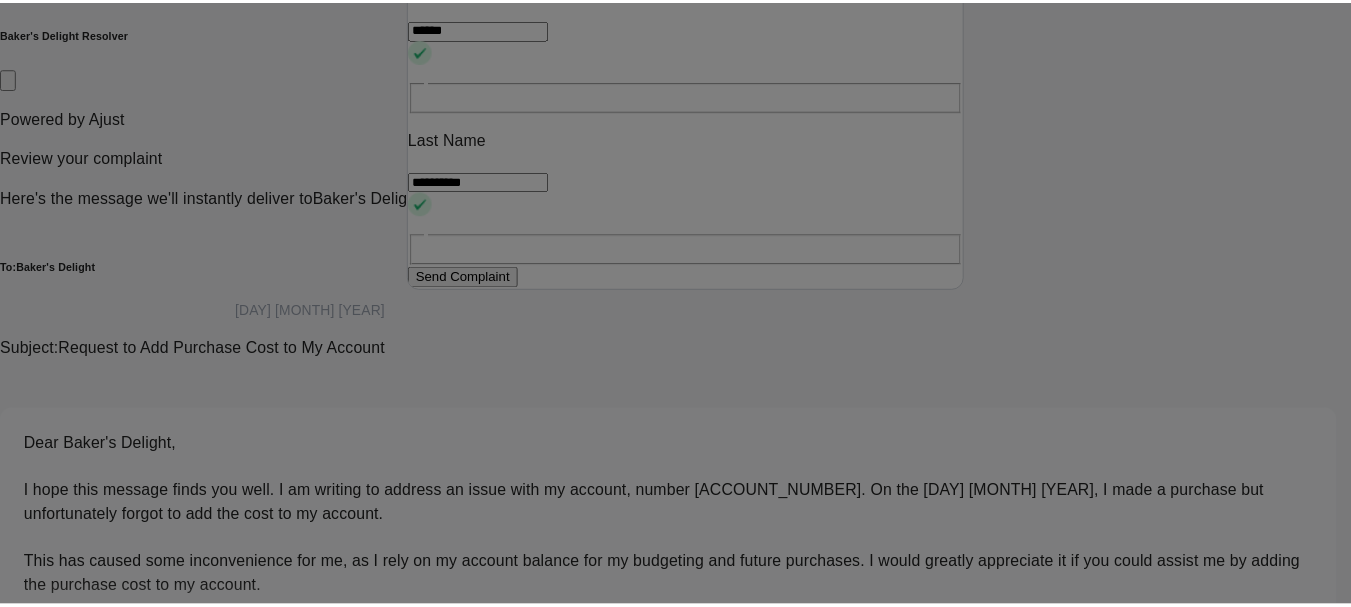 scroll, scrollTop: 13, scrollLeft: 0, axis: vertical 